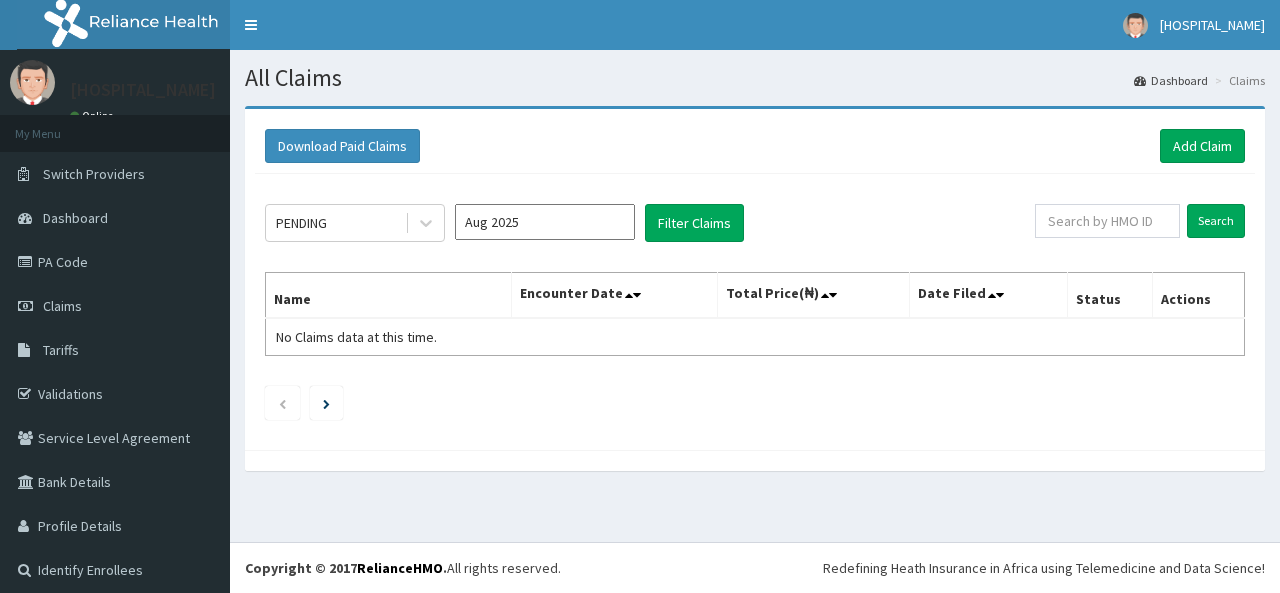 scroll, scrollTop: 0, scrollLeft: 0, axis: both 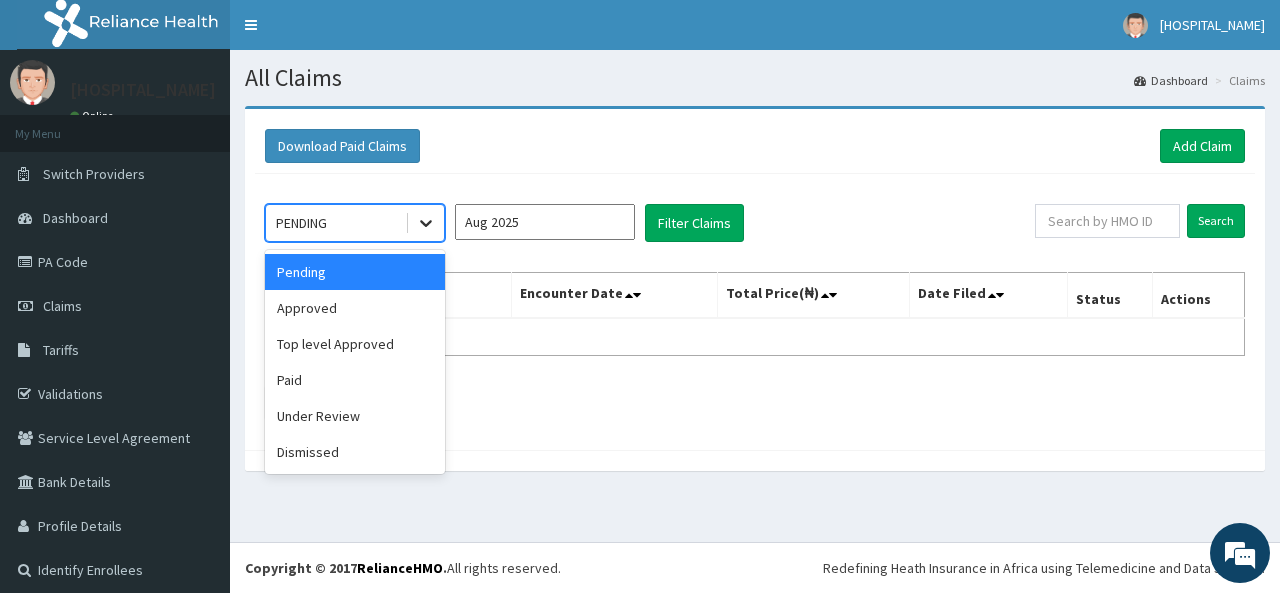 click 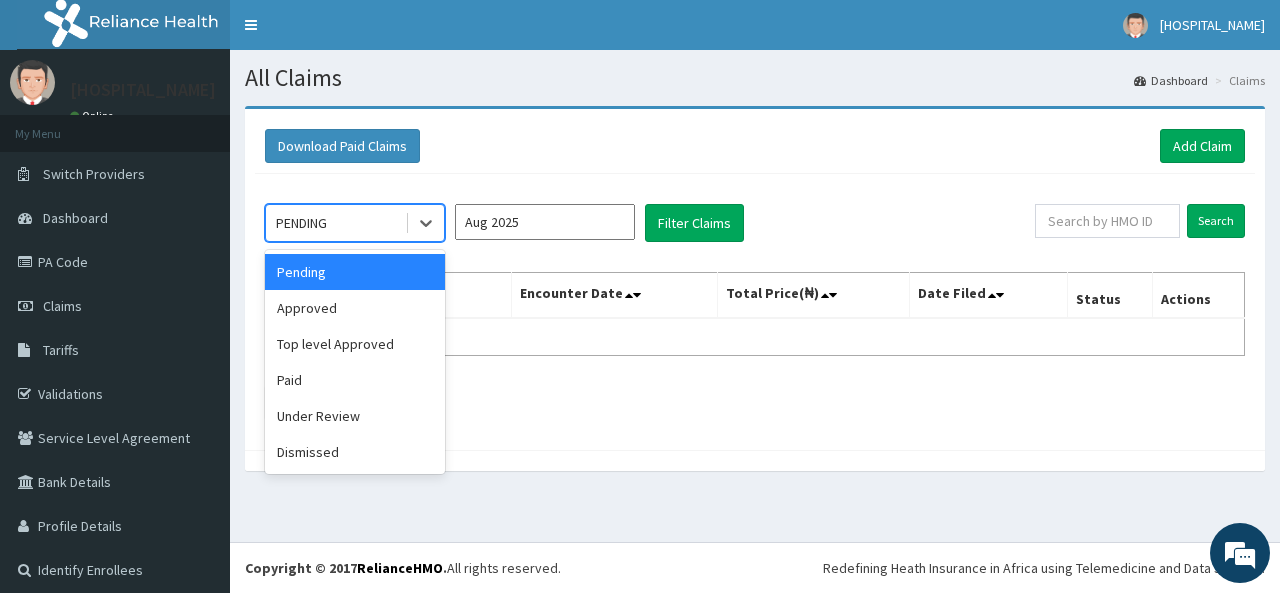 click on "Aug 2025" at bounding box center [545, 222] 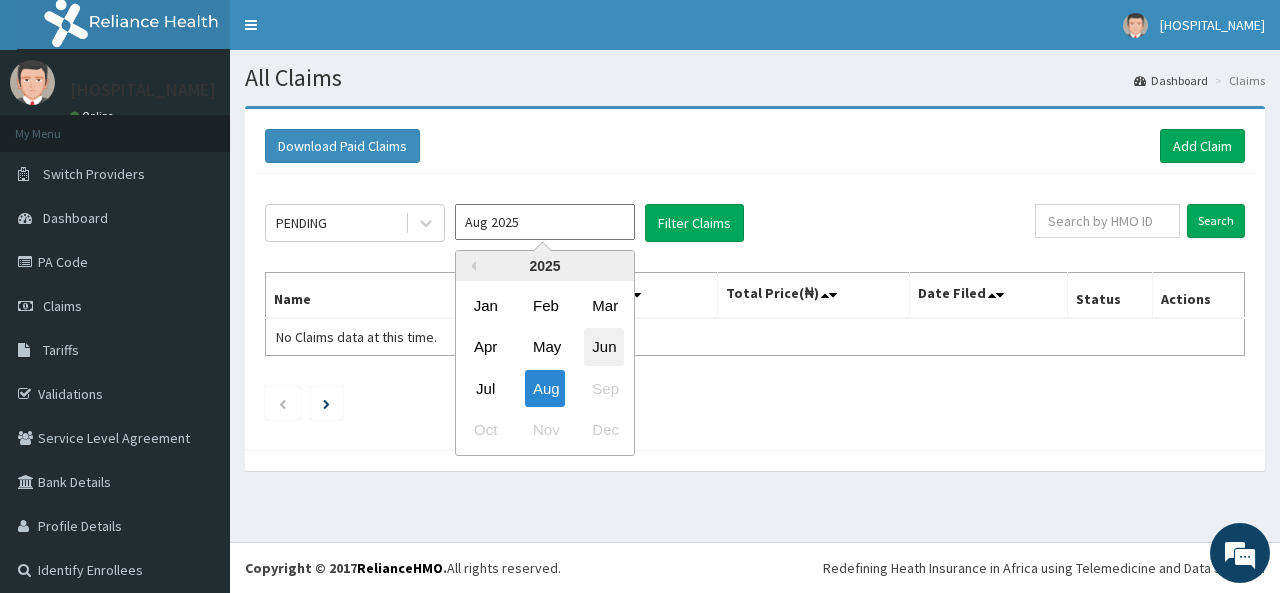 click on "Jun" at bounding box center [604, 347] 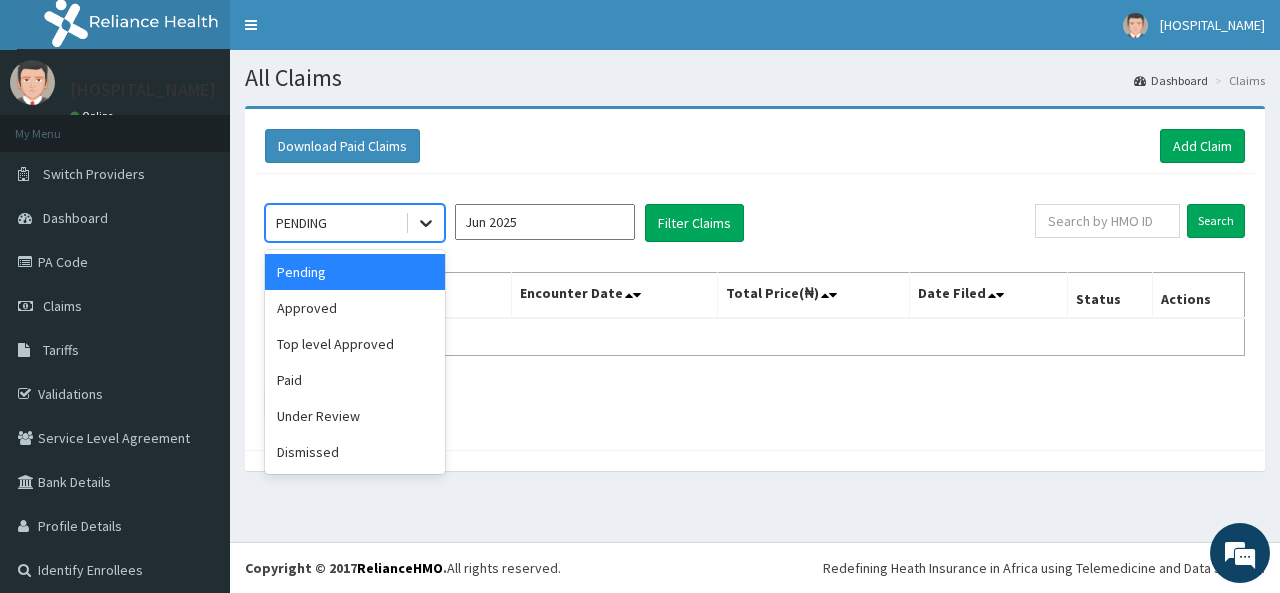 click 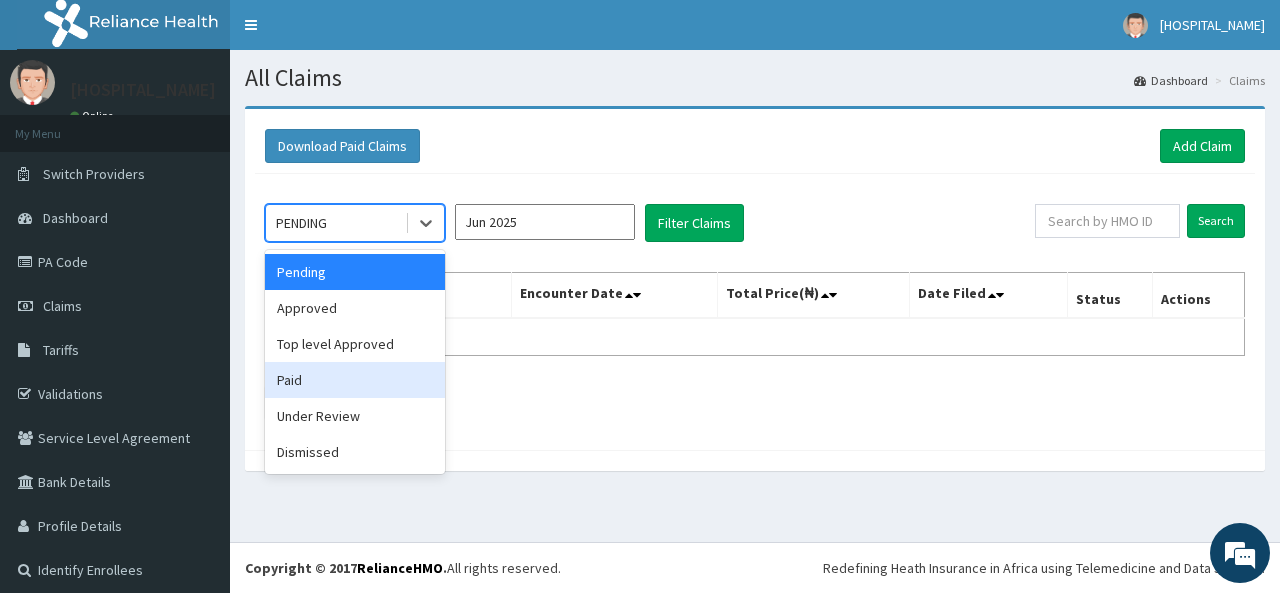 click on "Paid" at bounding box center [355, 380] 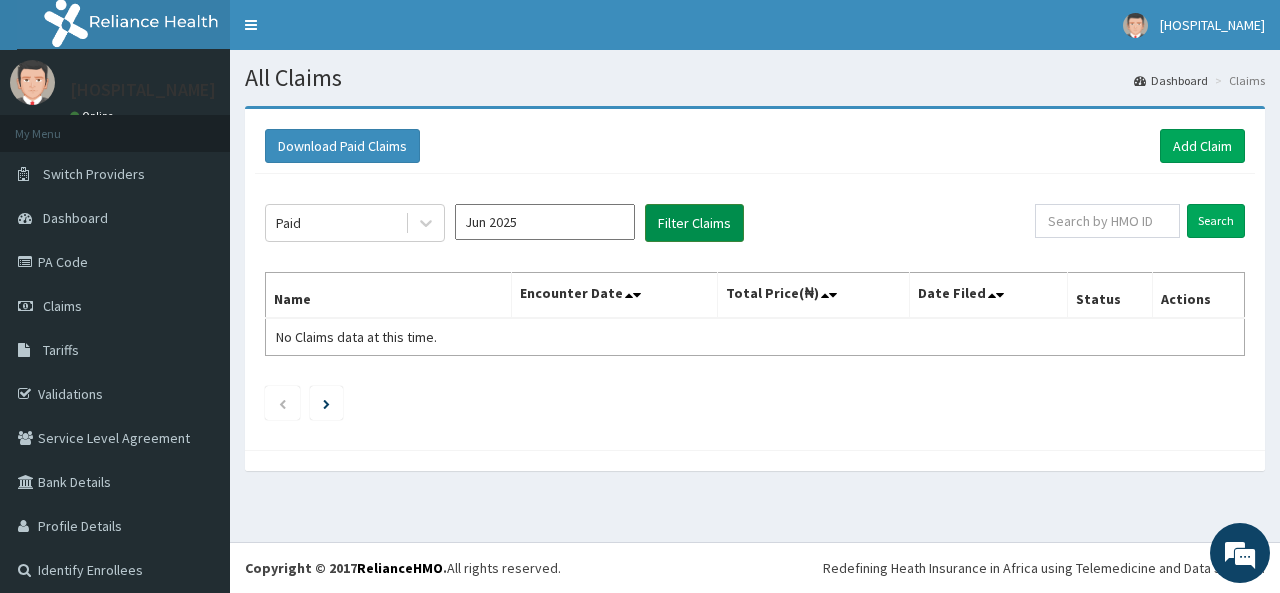 click on "Filter Claims" at bounding box center [694, 223] 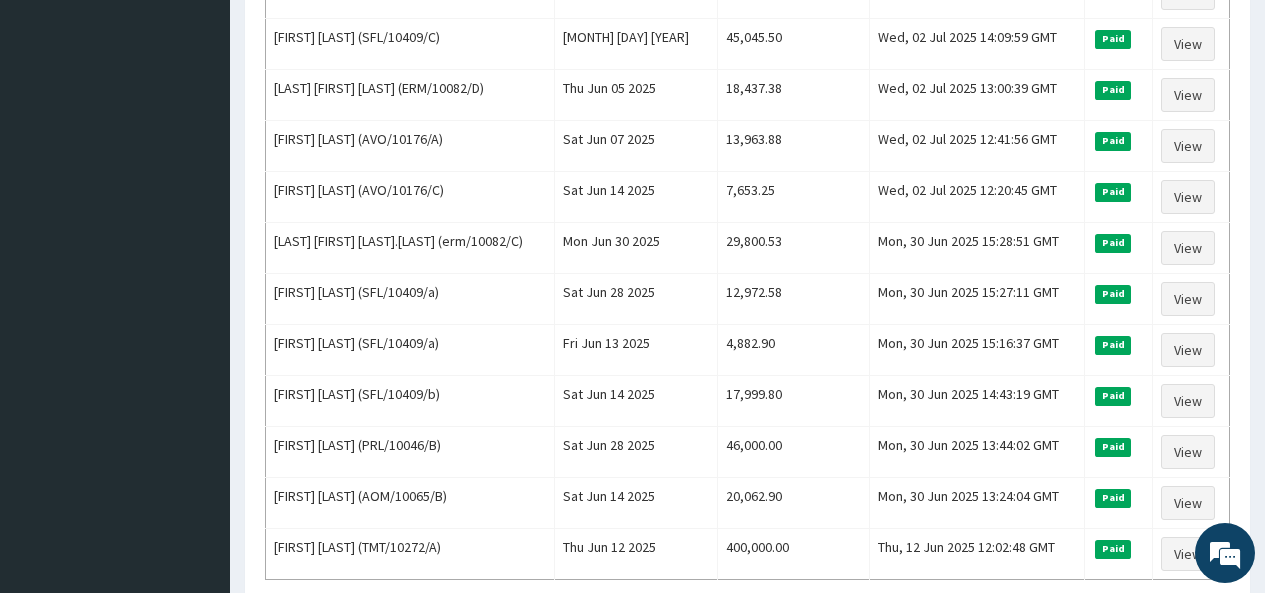 scroll, scrollTop: 760, scrollLeft: 0, axis: vertical 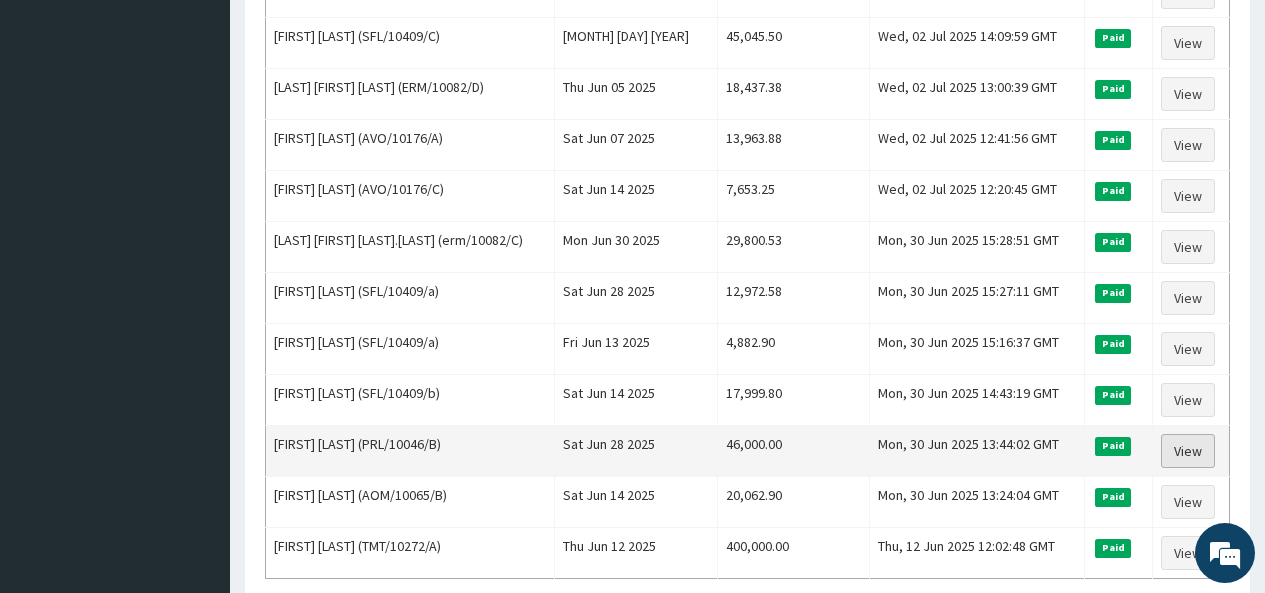 click on "View" at bounding box center (1188, 451) 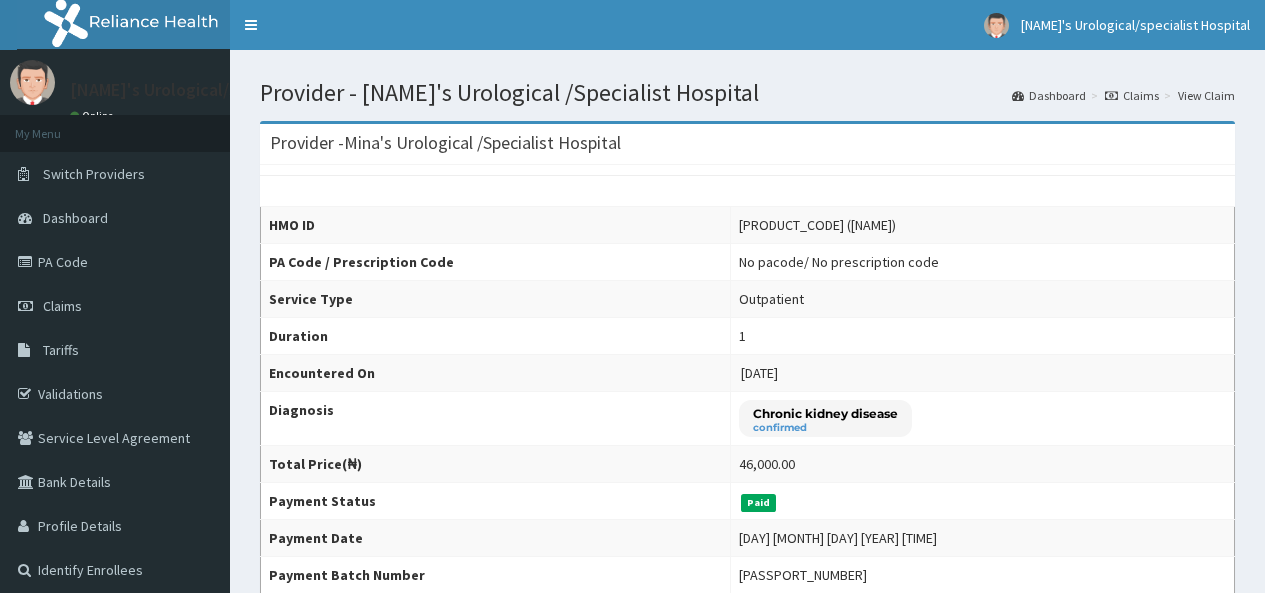 scroll, scrollTop: 0, scrollLeft: 0, axis: both 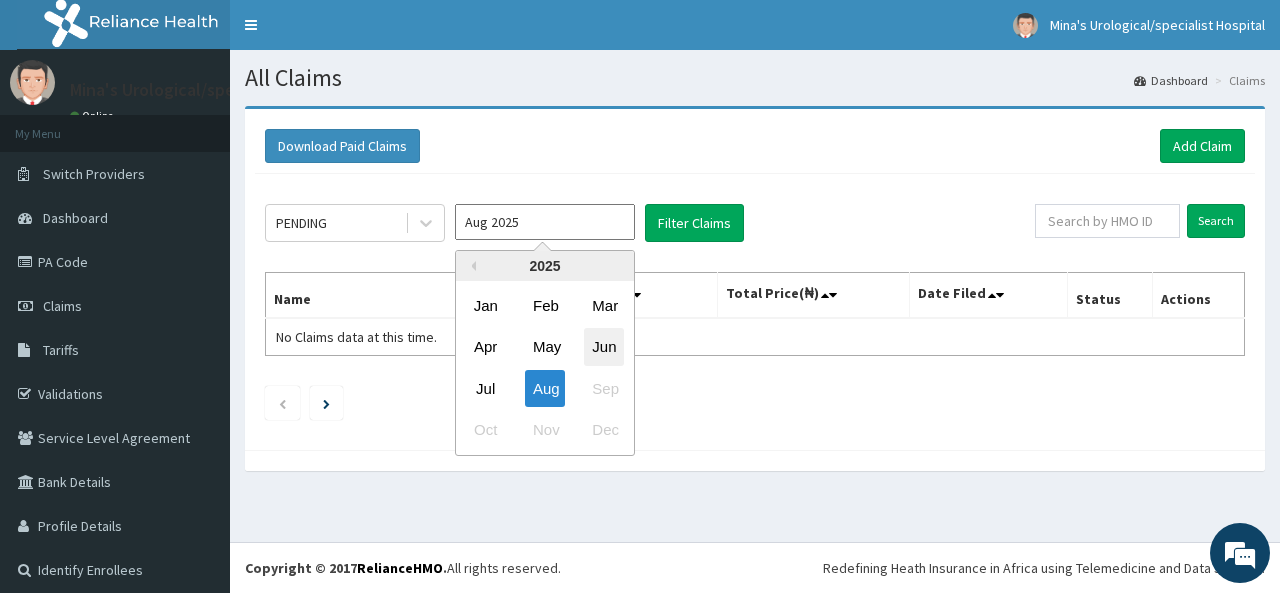 drag, startPoint x: 557, startPoint y: 229, endPoint x: 593, endPoint y: 346, distance: 122.41323 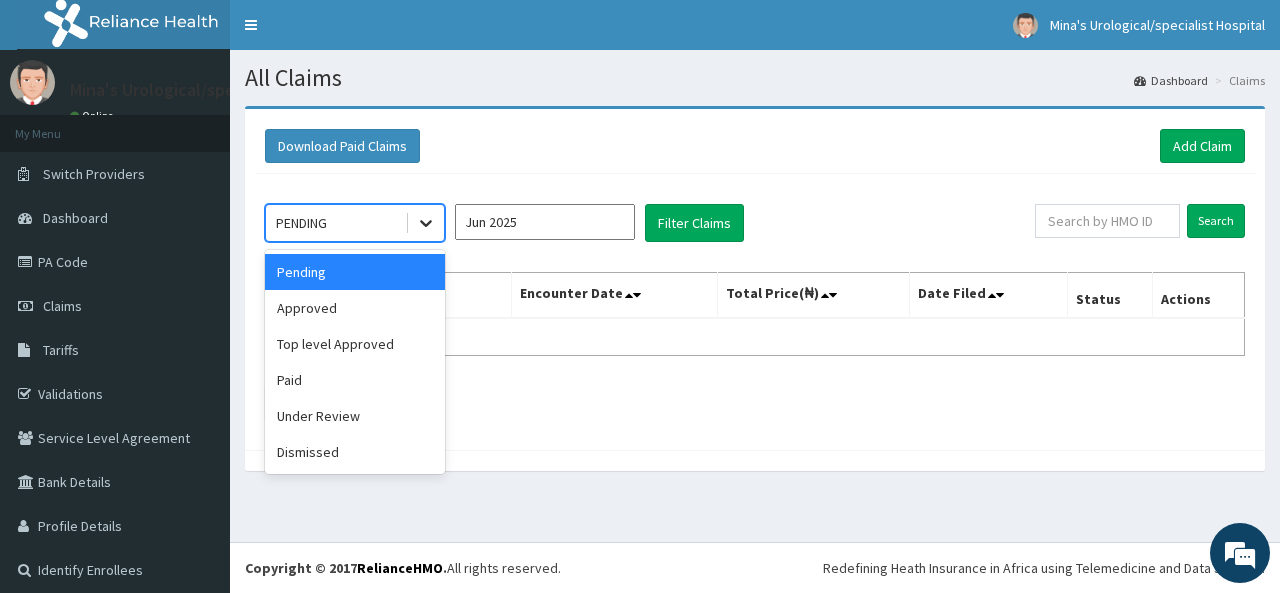 click 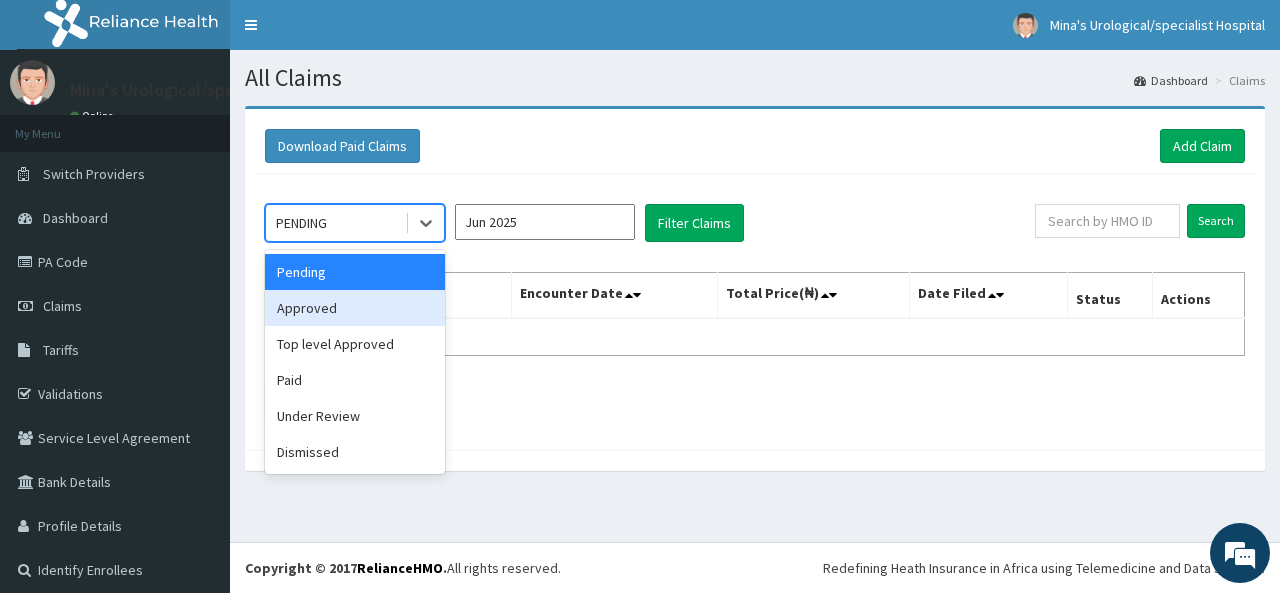 click on "Approved" at bounding box center (355, 308) 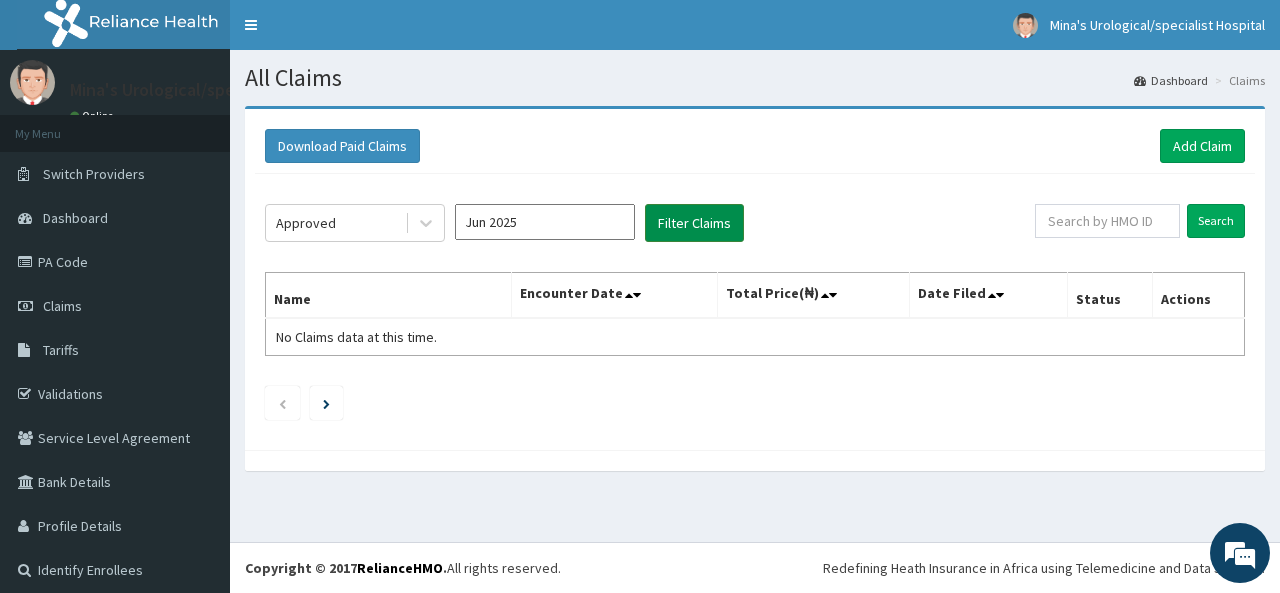 click on "Filter Claims" at bounding box center (694, 223) 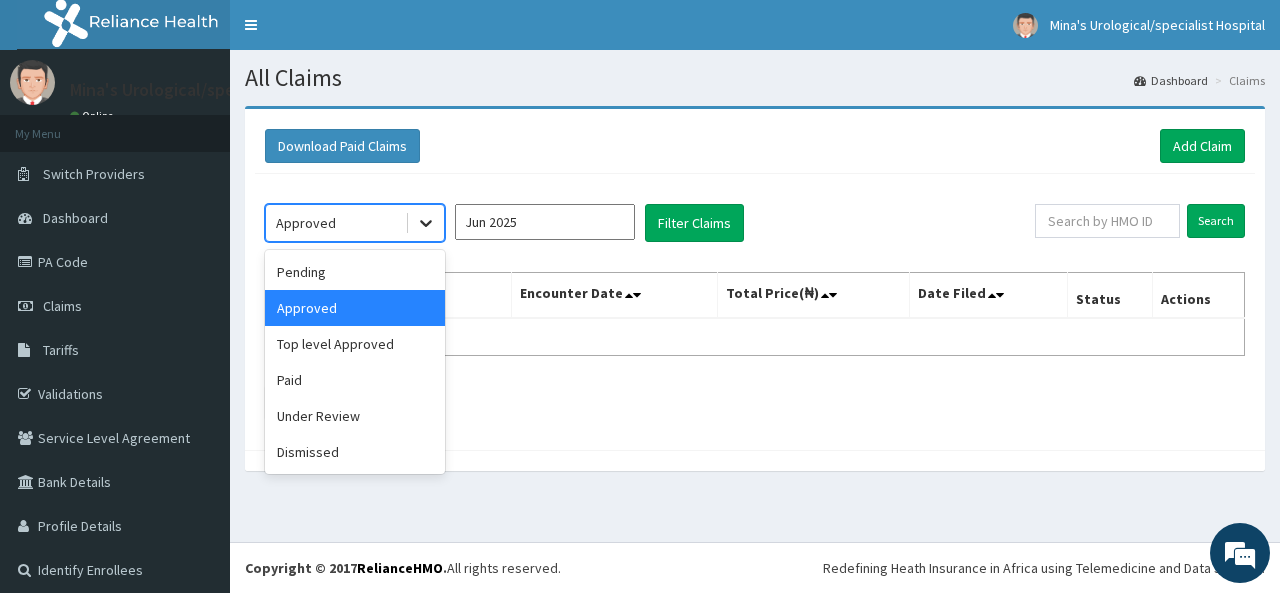 click 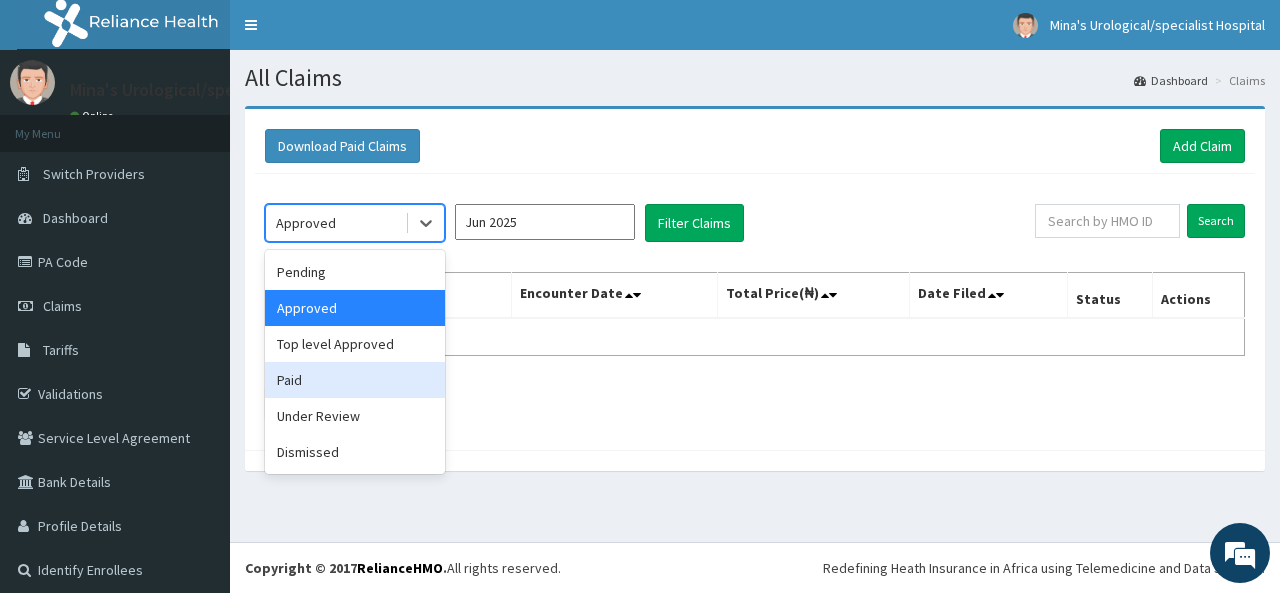 click on "Paid" at bounding box center [355, 380] 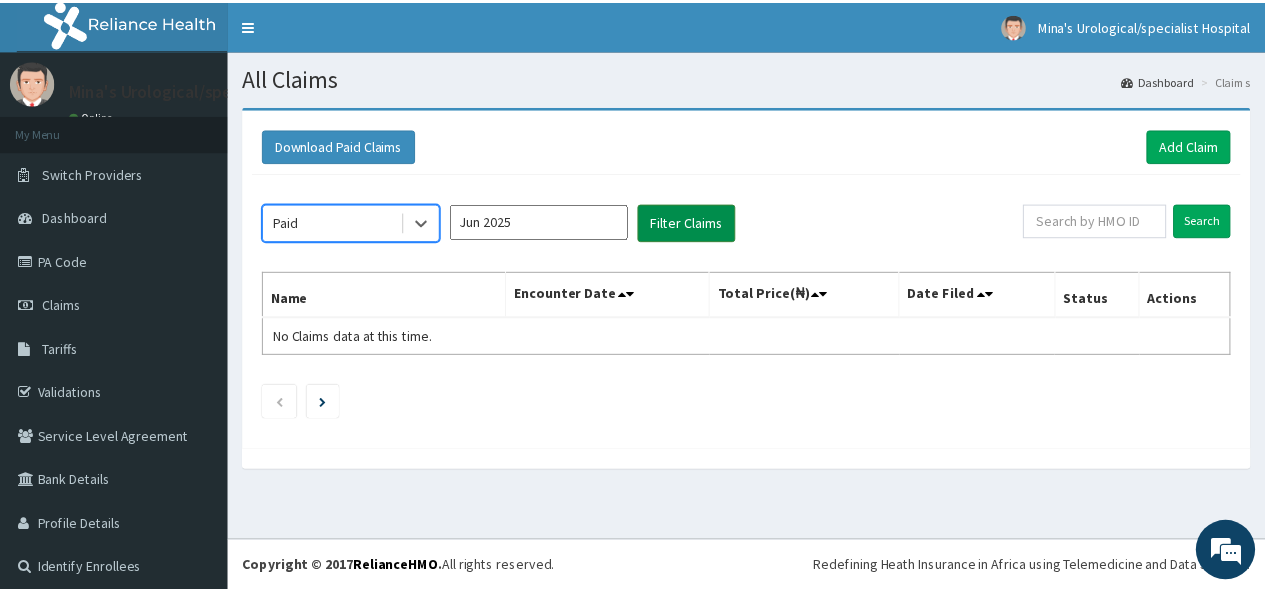 scroll, scrollTop: 0, scrollLeft: 0, axis: both 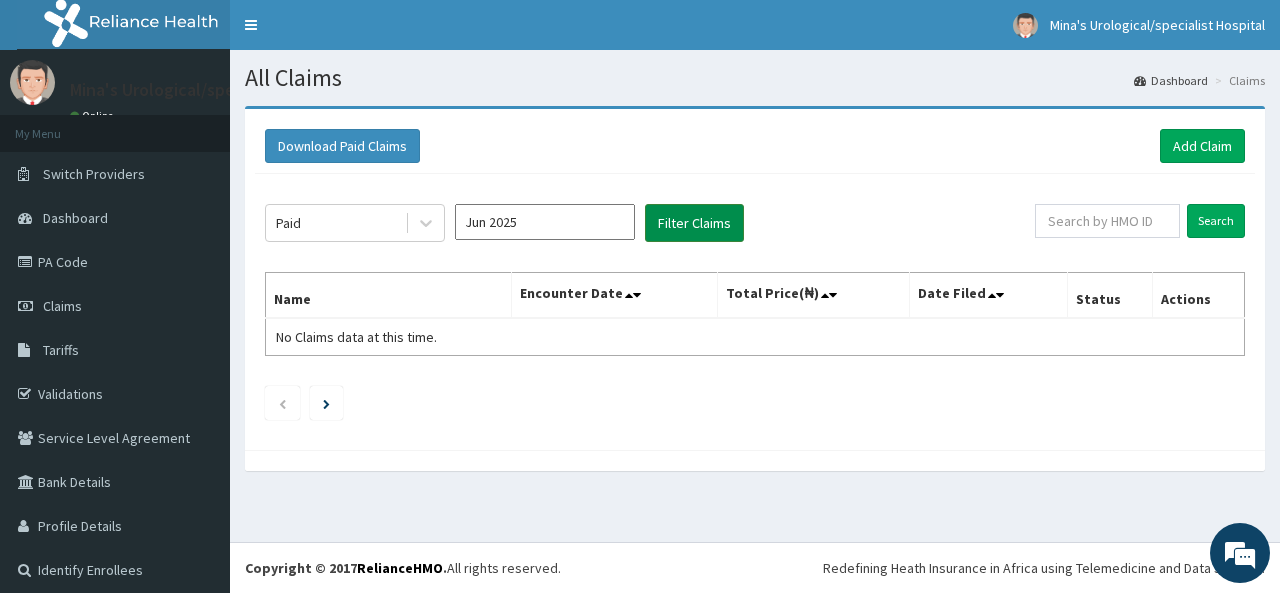 click on "Filter Claims" at bounding box center [694, 223] 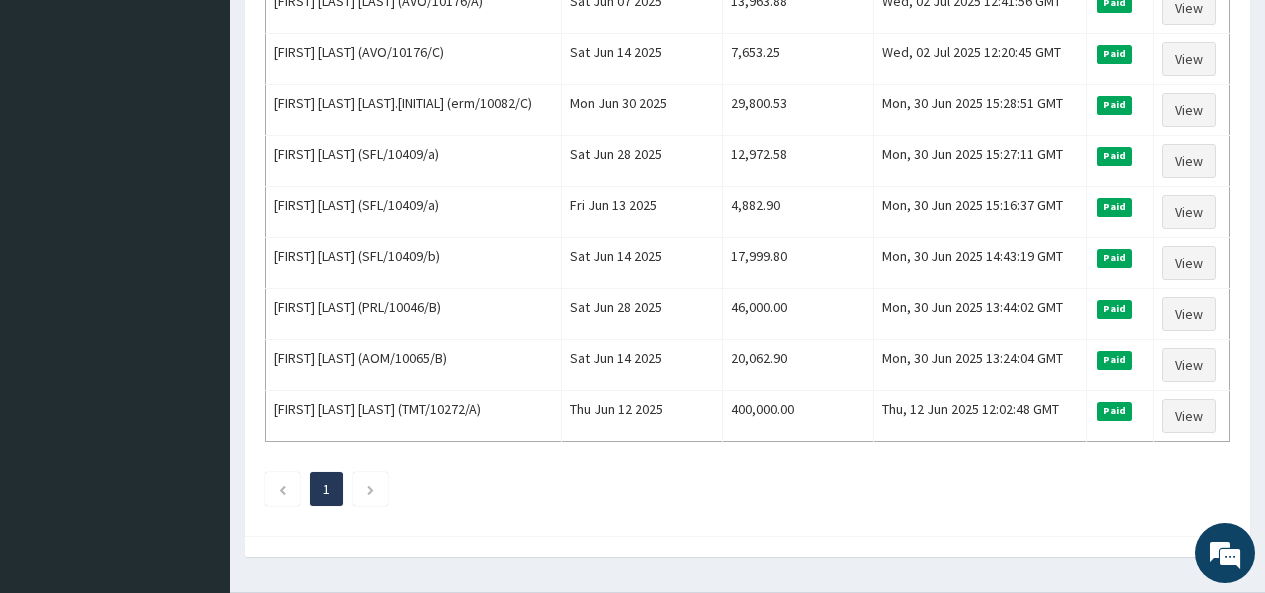 scroll, scrollTop: 900, scrollLeft: 0, axis: vertical 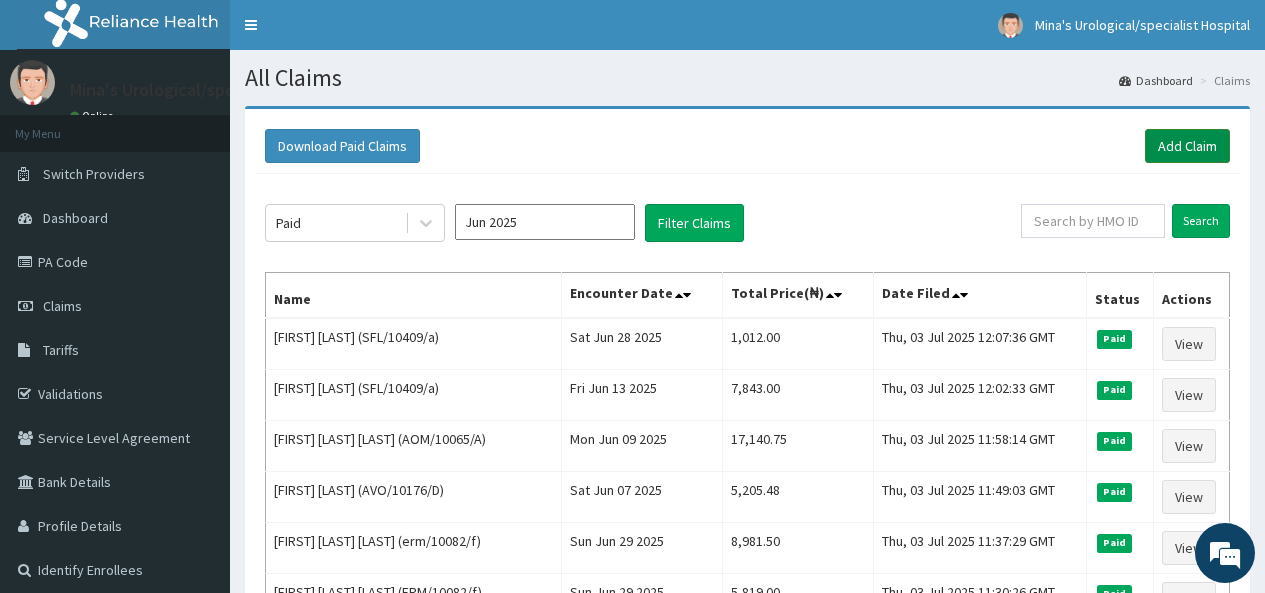 click on "Add Claim" at bounding box center (1187, 146) 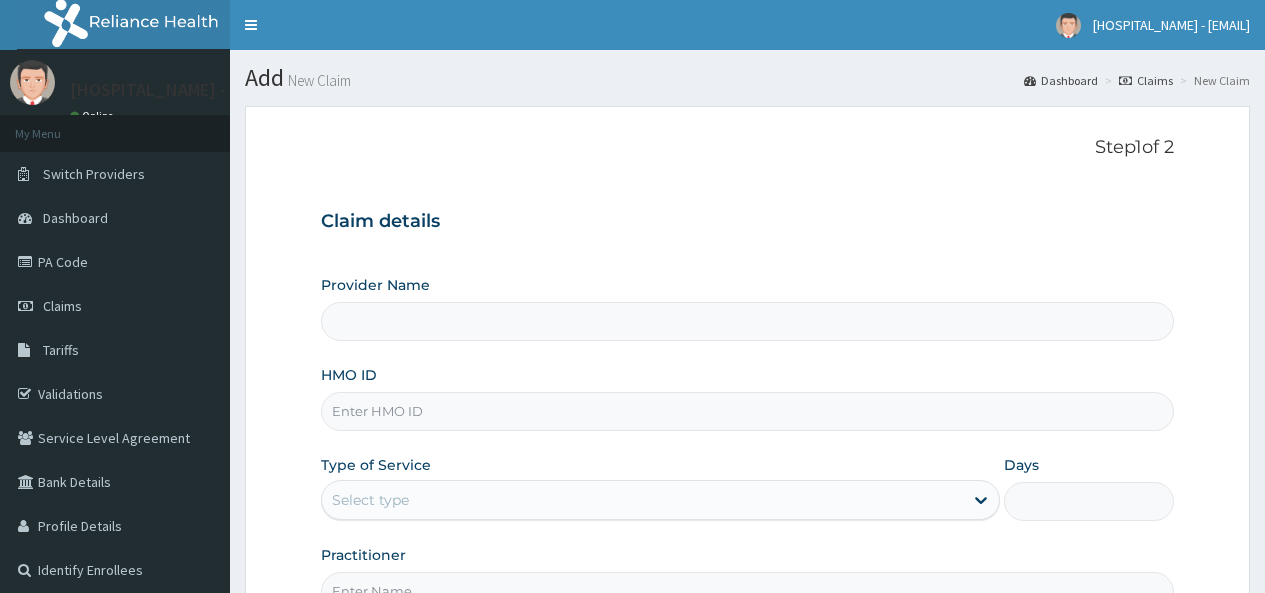 scroll, scrollTop: 0, scrollLeft: 0, axis: both 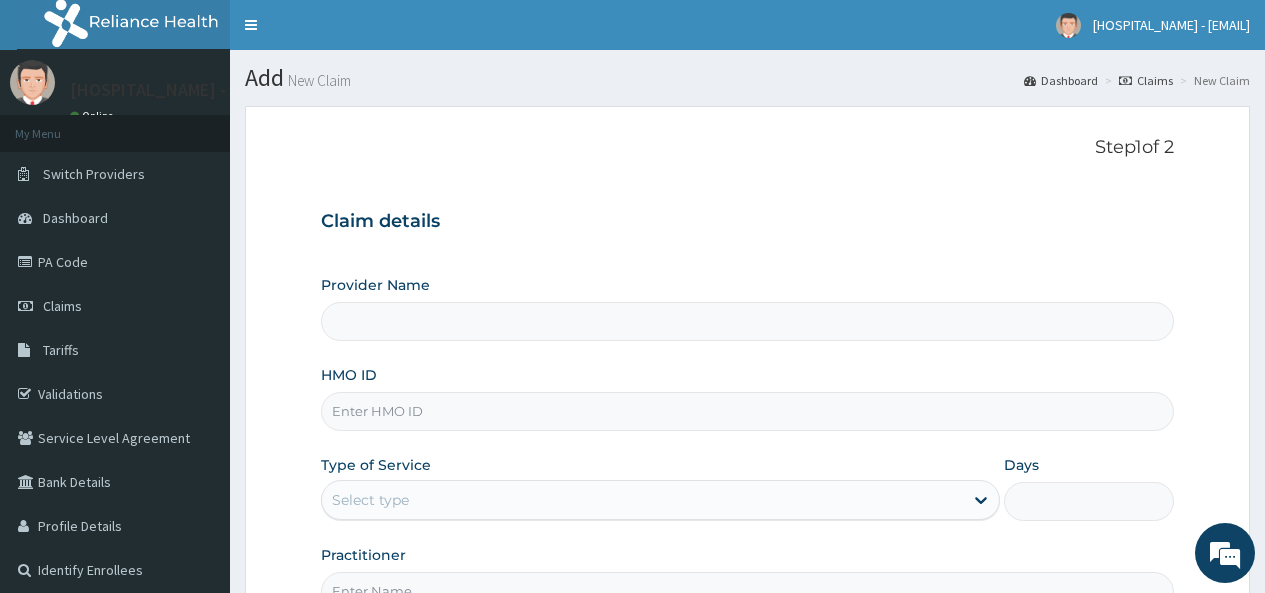 click on "HMO ID" at bounding box center (747, 411) 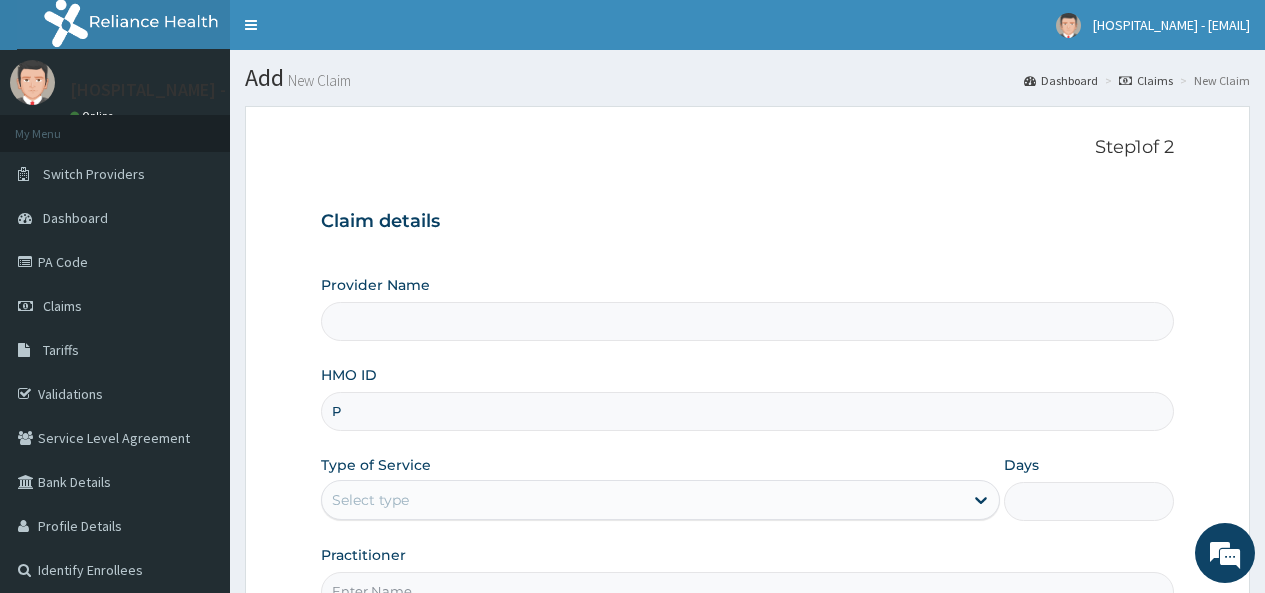 type on "PR" 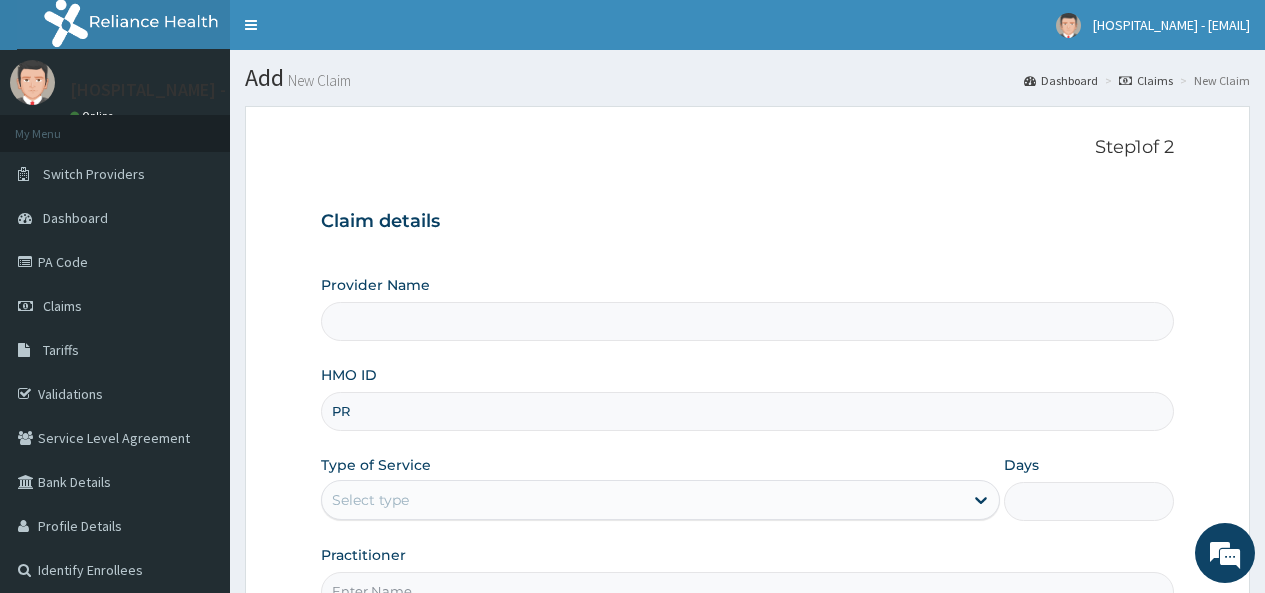 type on "Mina's Urological /Specialist Hospital" 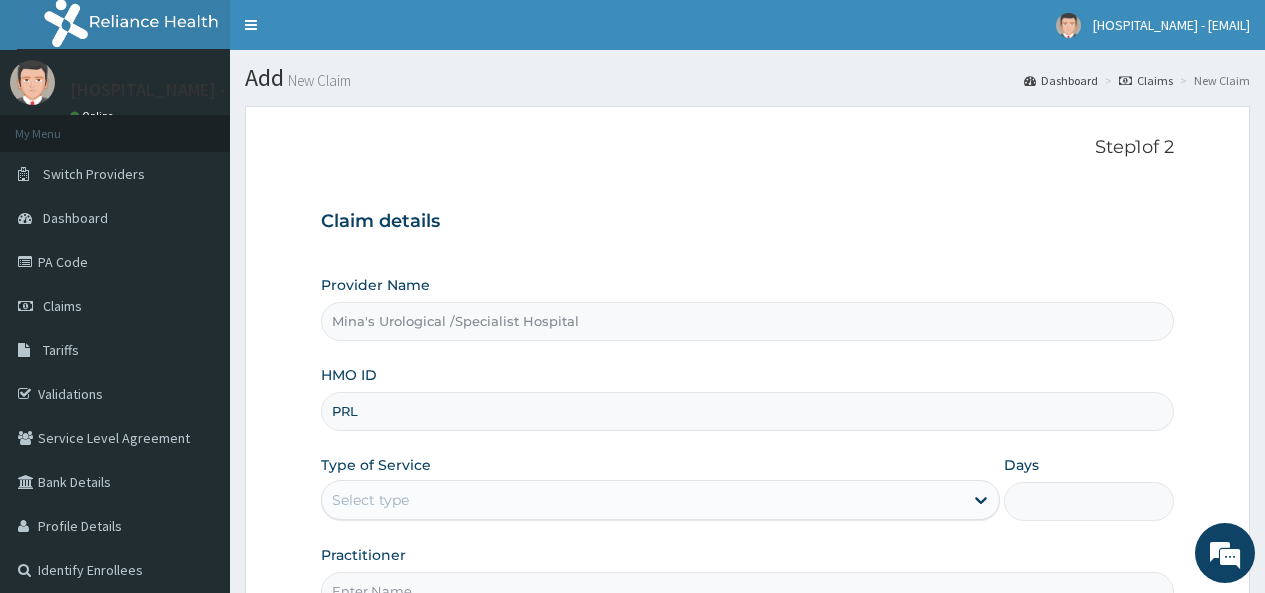 type on "PRL/10046/B" 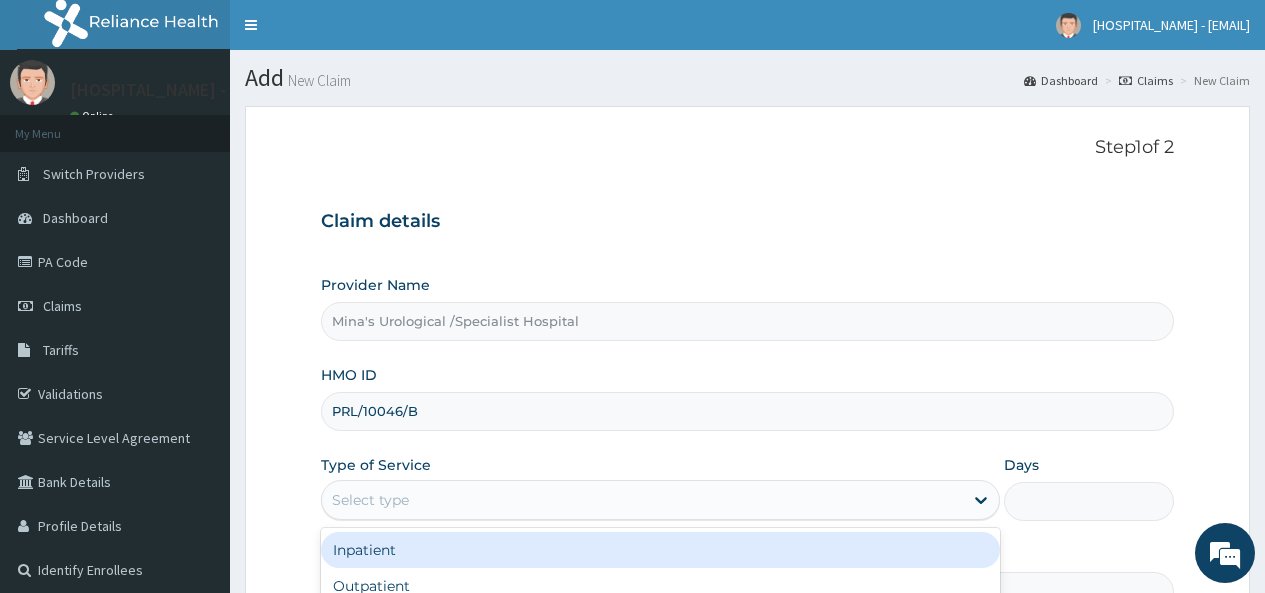 click on "Select type" at bounding box center (642, 500) 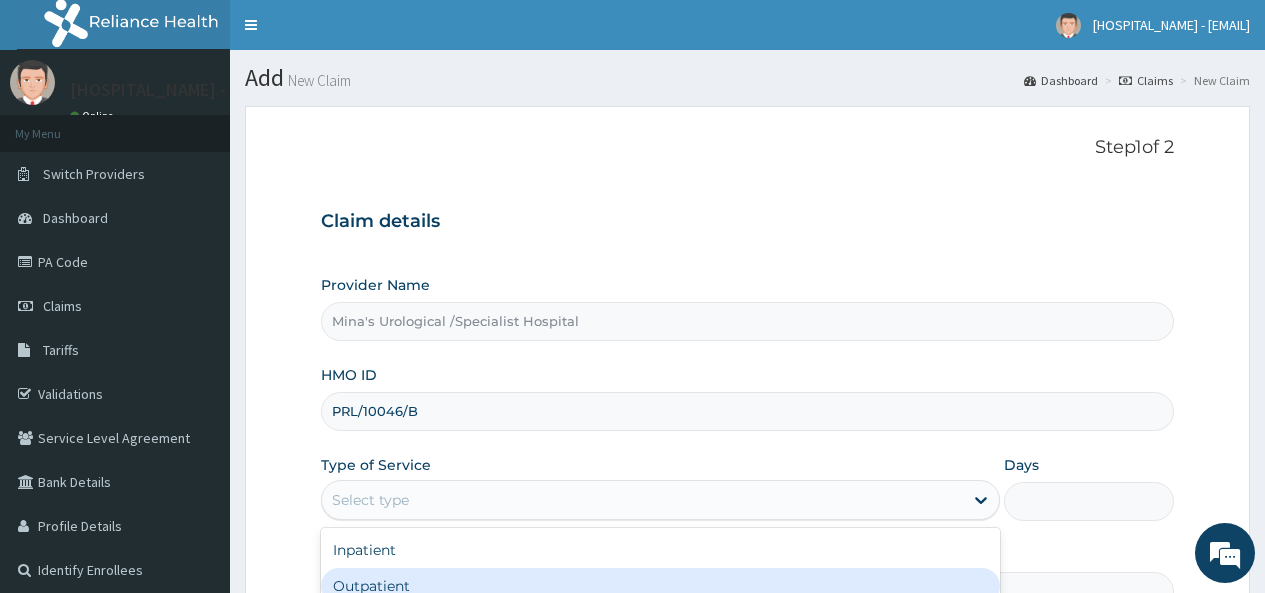 click on "Outpatient" at bounding box center (660, 586) 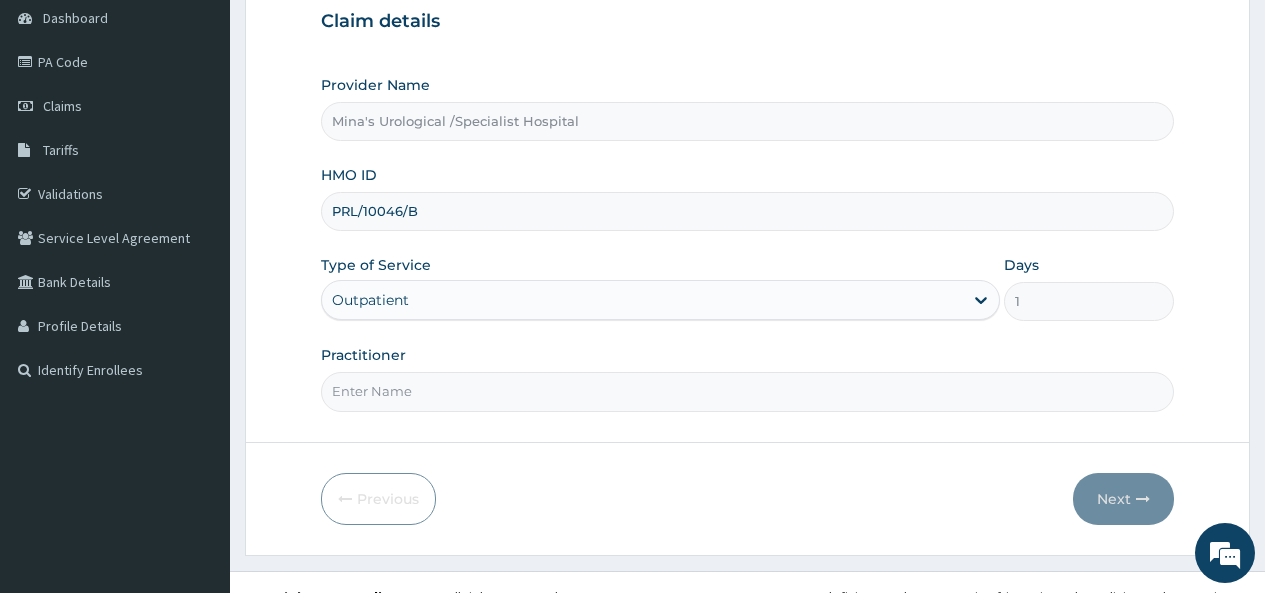 scroll, scrollTop: 228, scrollLeft: 0, axis: vertical 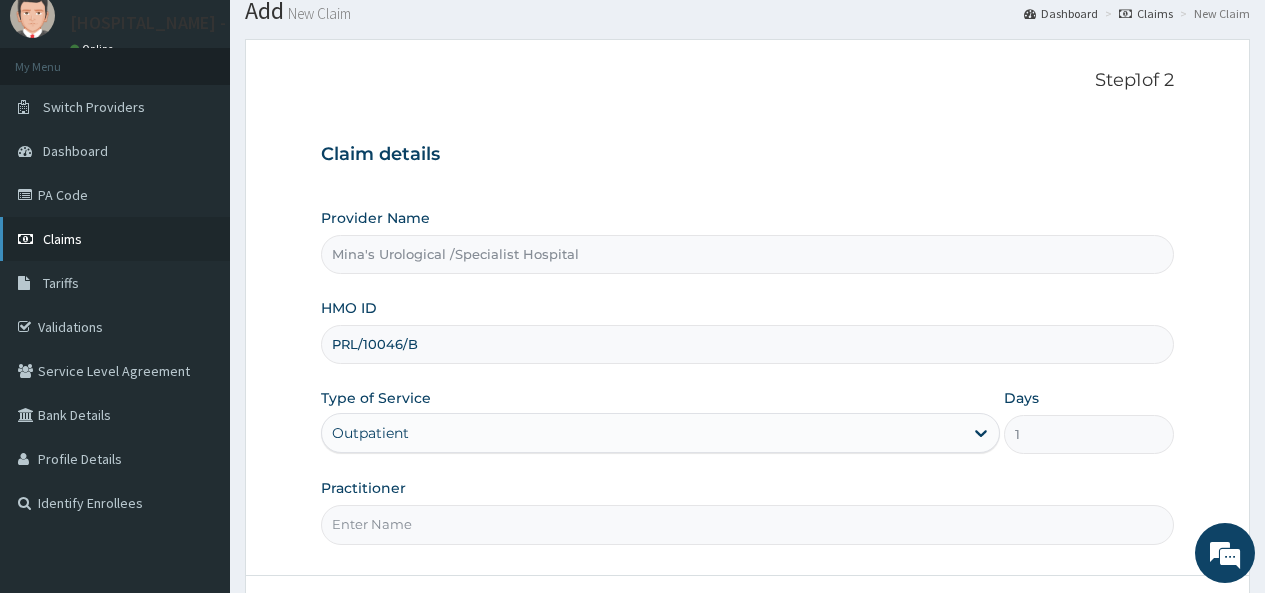 click on "Claims" at bounding box center (115, 239) 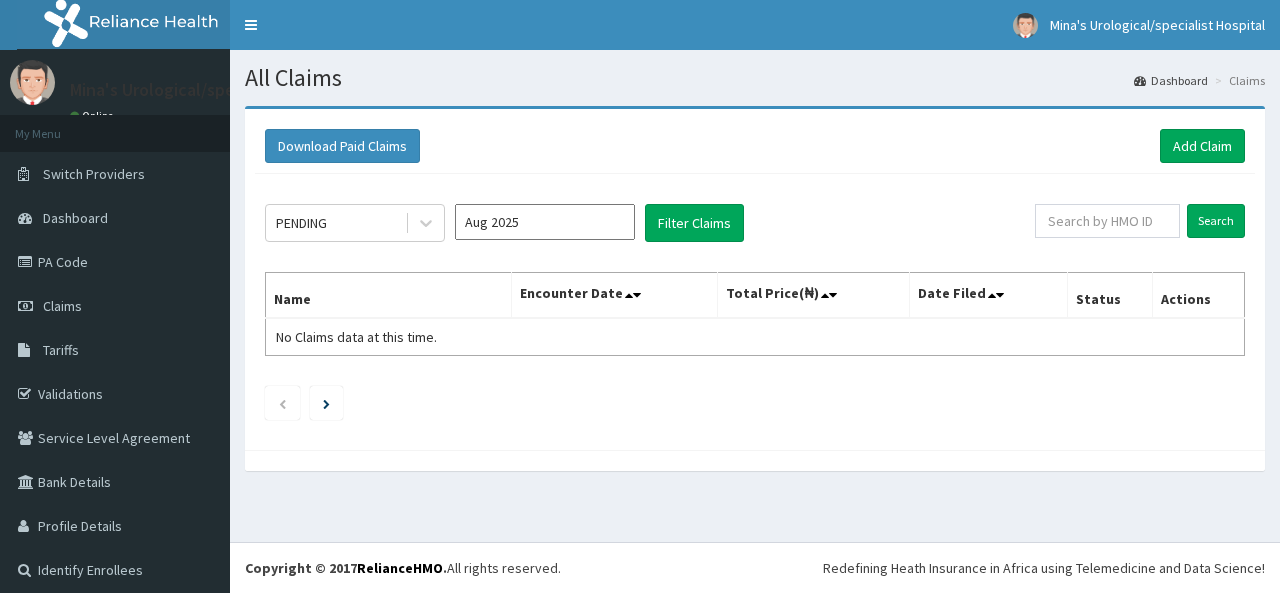 scroll, scrollTop: 0, scrollLeft: 0, axis: both 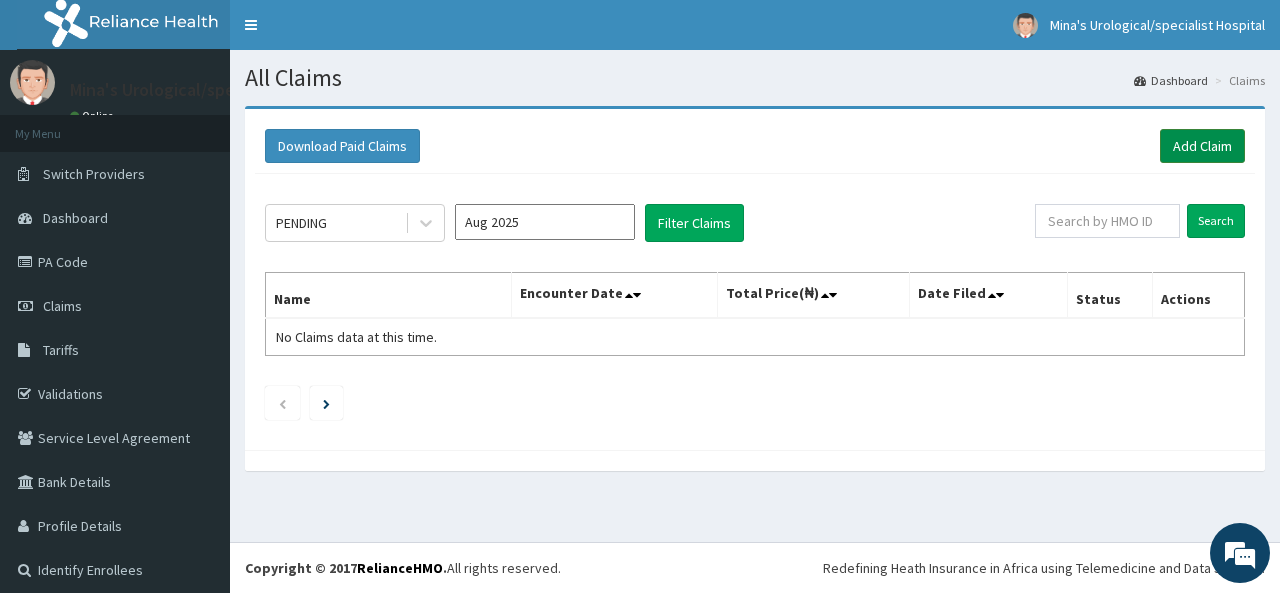 click on "Add Claim" at bounding box center [1202, 146] 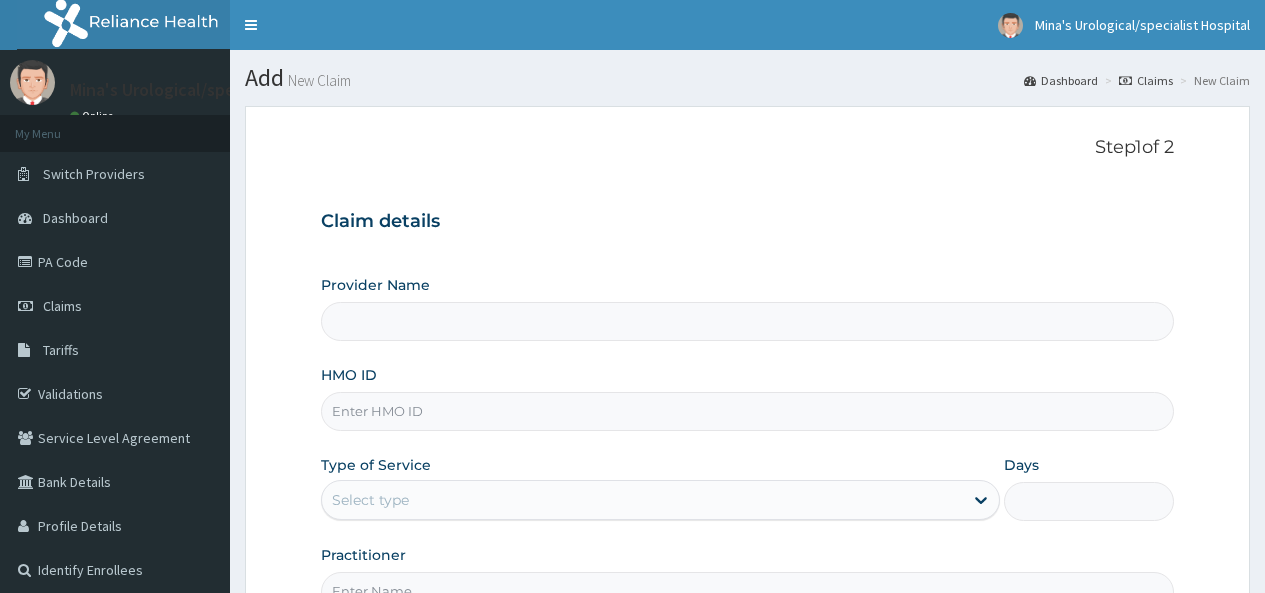 scroll, scrollTop: 0, scrollLeft: 0, axis: both 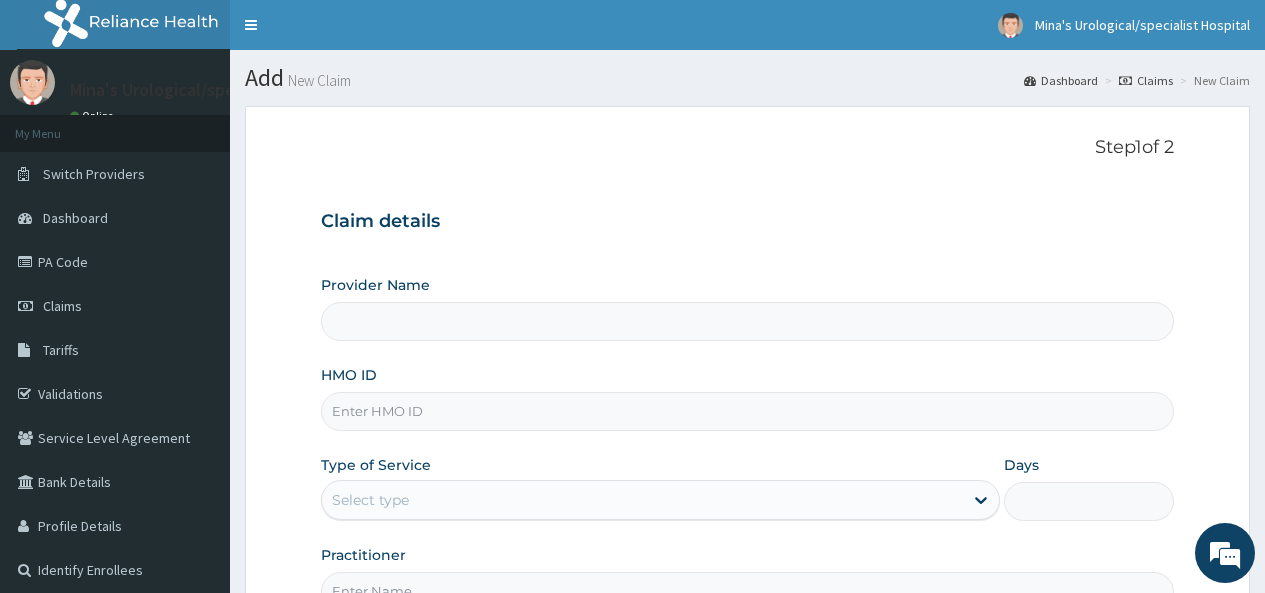 type on "Mina's Urological /Specialist Hospital" 